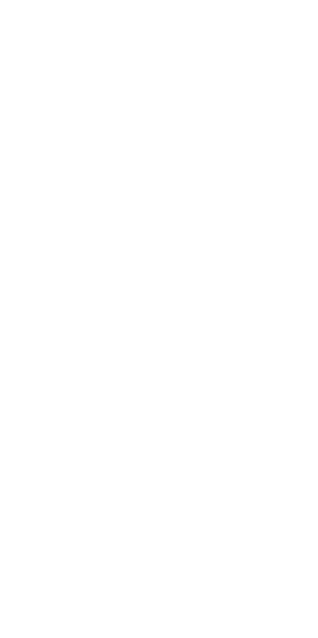scroll, scrollTop: 0, scrollLeft: 0, axis: both 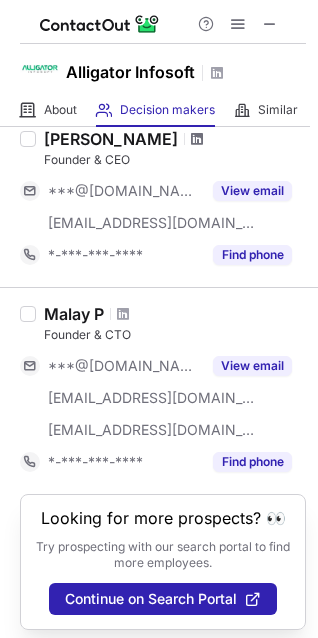 click at bounding box center [197, 139] 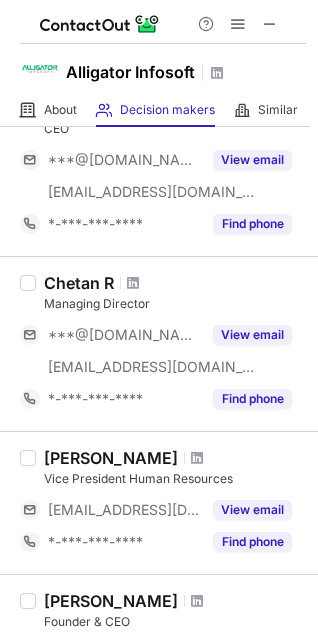 scroll, scrollTop: 1008, scrollLeft: 0, axis: vertical 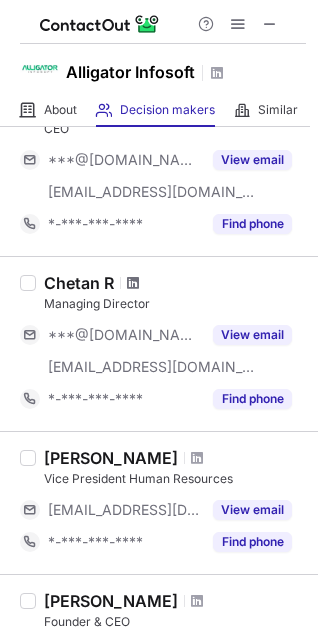 click at bounding box center [133, 283] 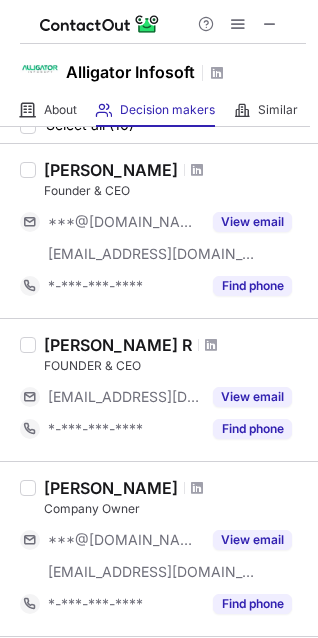scroll, scrollTop: 70, scrollLeft: 0, axis: vertical 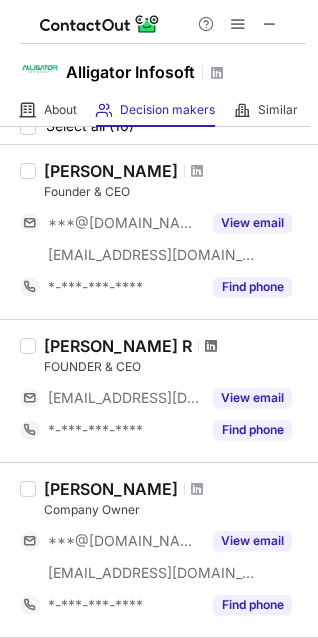 click at bounding box center [211, 346] 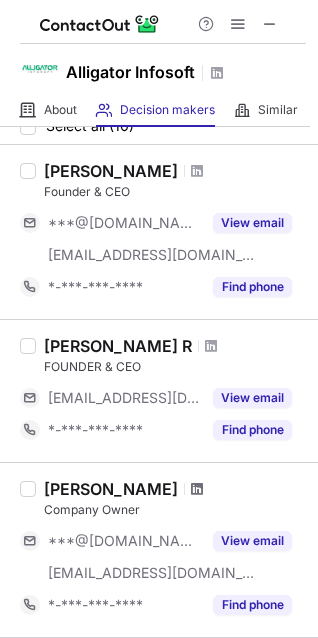 click at bounding box center [197, 489] 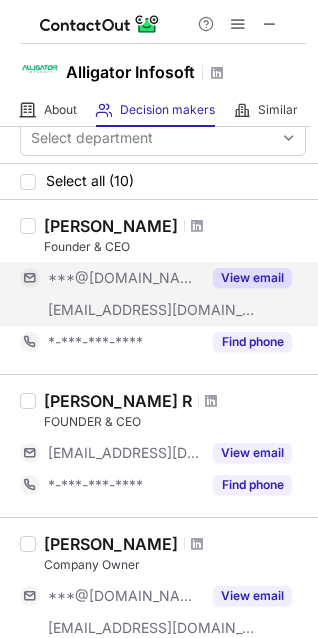 scroll, scrollTop: 14, scrollLeft: 0, axis: vertical 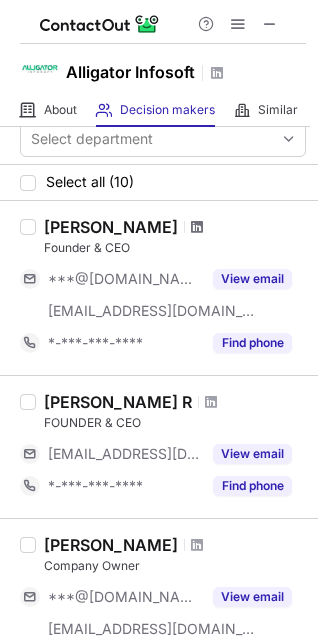 click at bounding box center [197, 227] 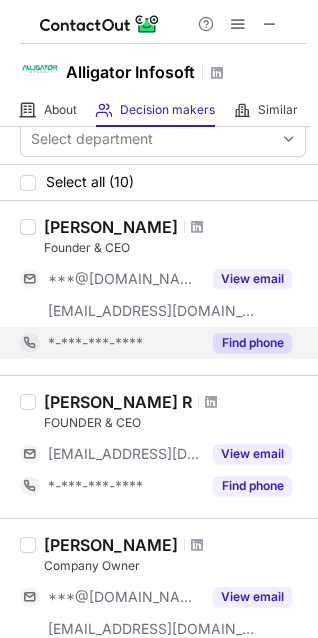 scroll, scrollTop: 0, scrollLeft: 0, axis: both 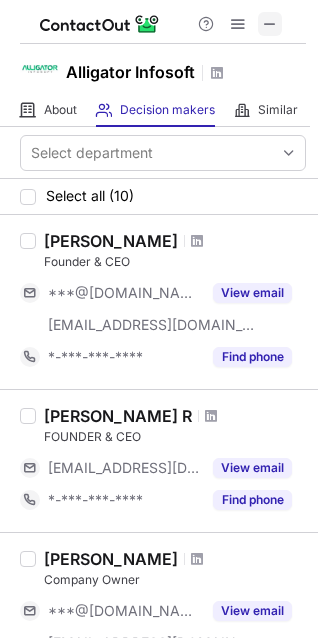 click at bounding box center (270, 24) 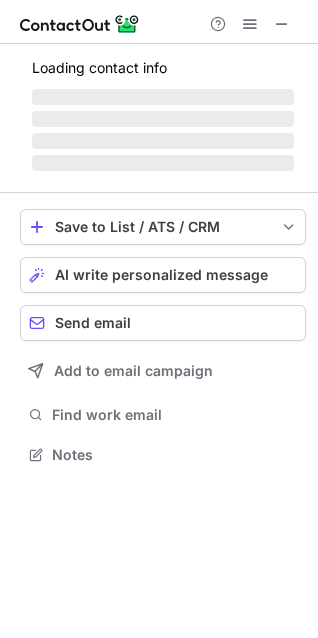 scroll, scrollTop: 10, scrollLeft: 9, axis: both 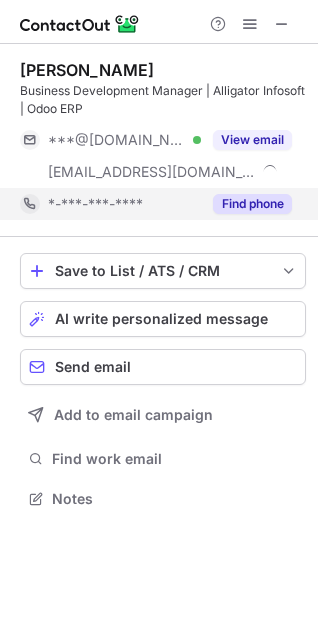 click on "Find phone" at bounding box center (252, 204) 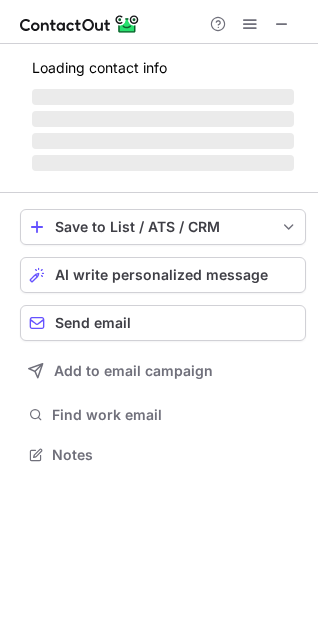scroll, scrollTop: 440, scrollLeft: 318, axis: both 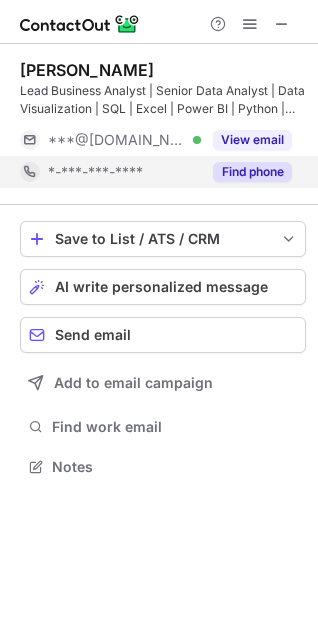 click on "Find phone" at bounding box center (252, 172) 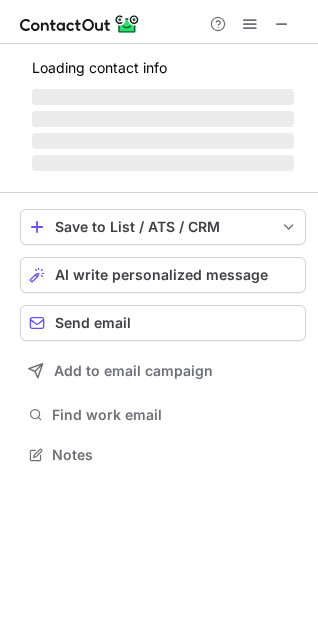 scroll, scrollTop: 440, scrollLeft: 318, axis: both 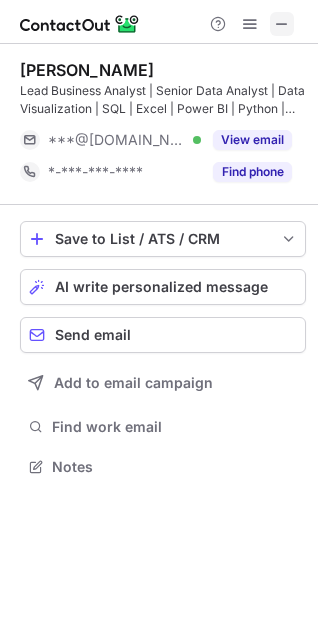 click at bounding box center [282, 24] 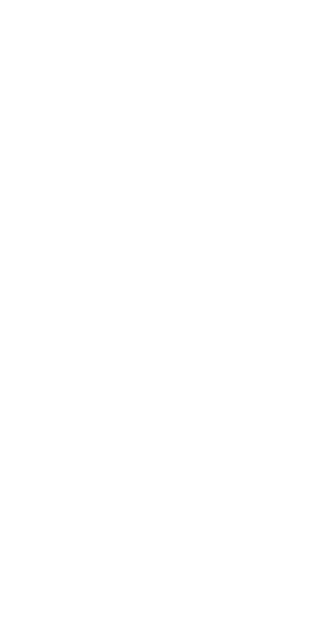 scroll, scrollTop: 0, scrollLeft: 0, axis: both 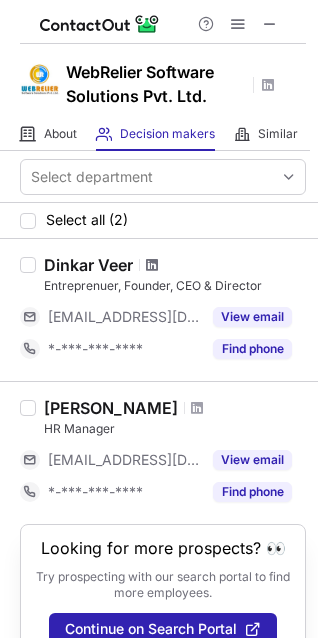 click at bounding box center [152, 265] 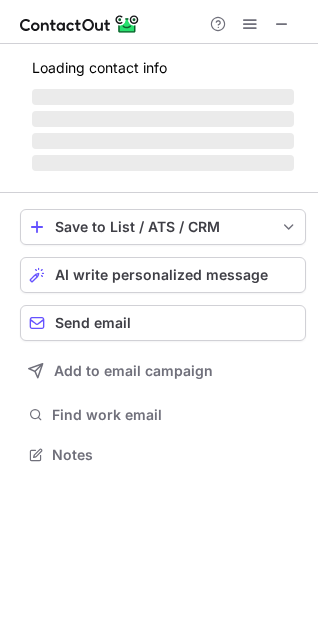 scroll, scrollTop: 10, scrollLeft: 9, axis: both 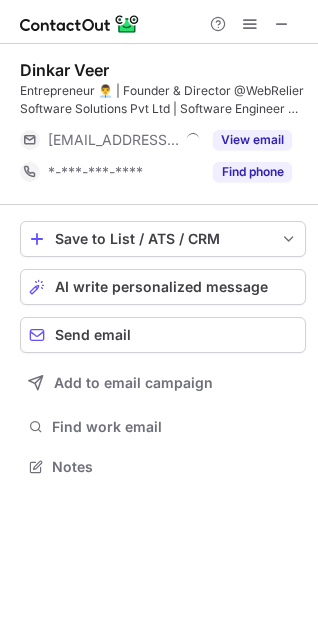 click on "Find phone" at bounding box center (252, 172) 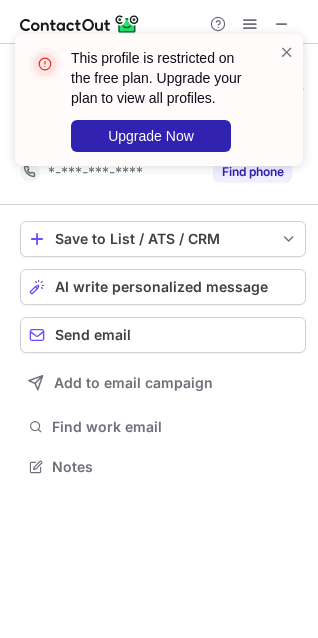 scroll, scrollTop: 440, scrollLeft: 318, axis: both 